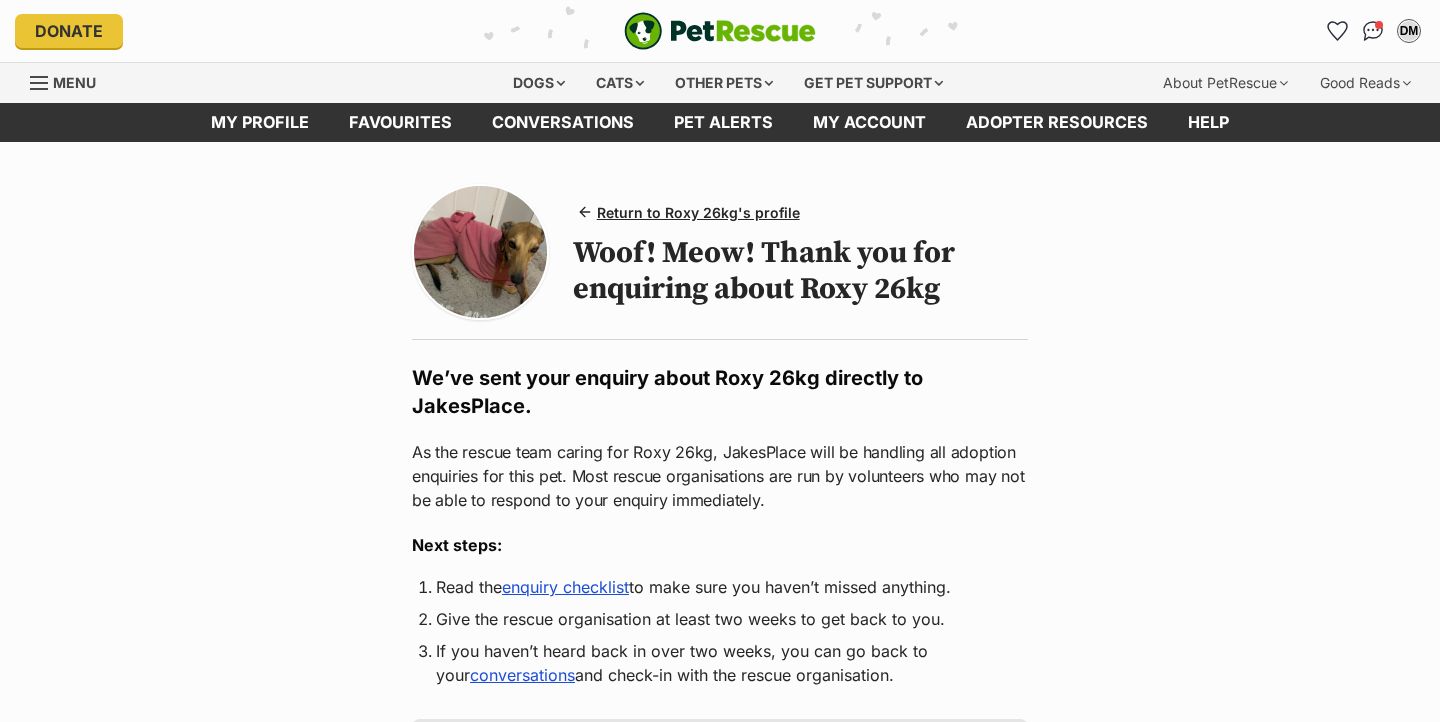 scroll, scrollTop: 0, scrollLeft: 0, axis: both 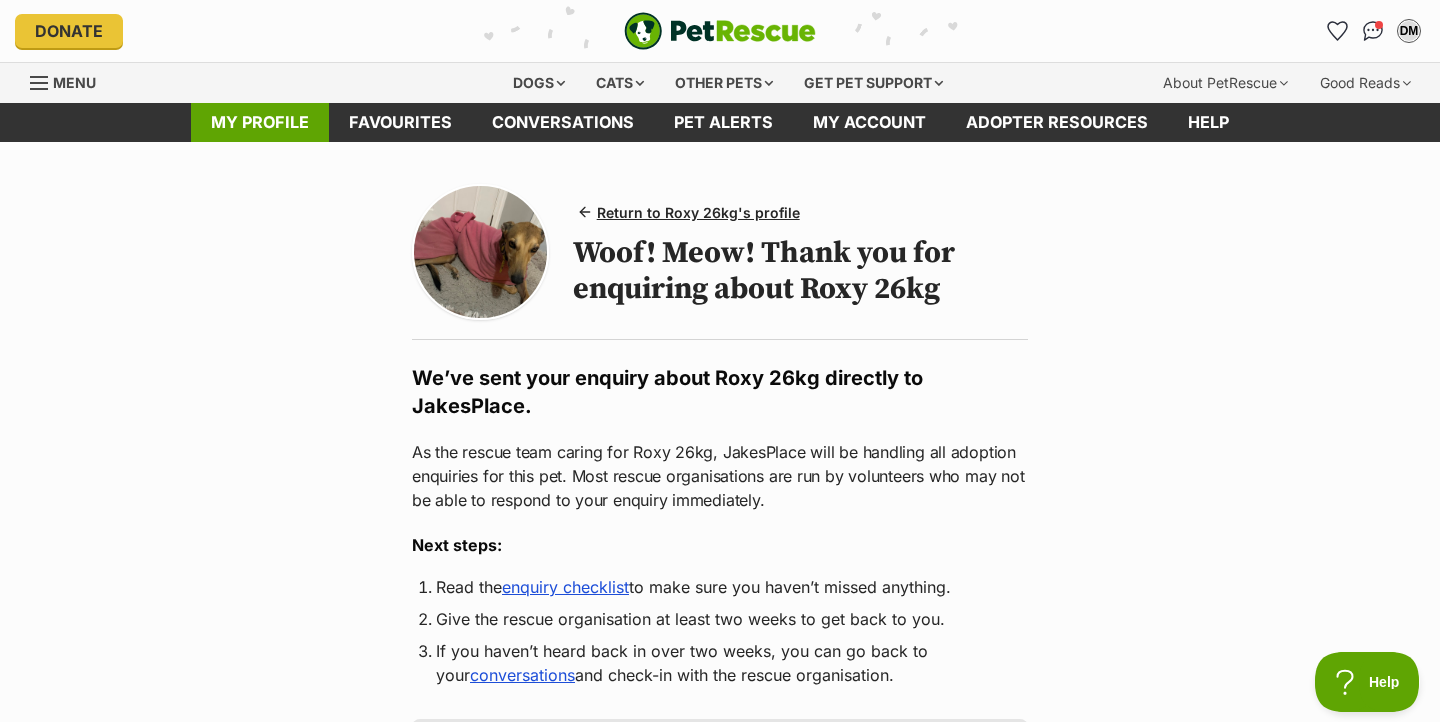 click on "My profile" at bounding box center (260, 122) 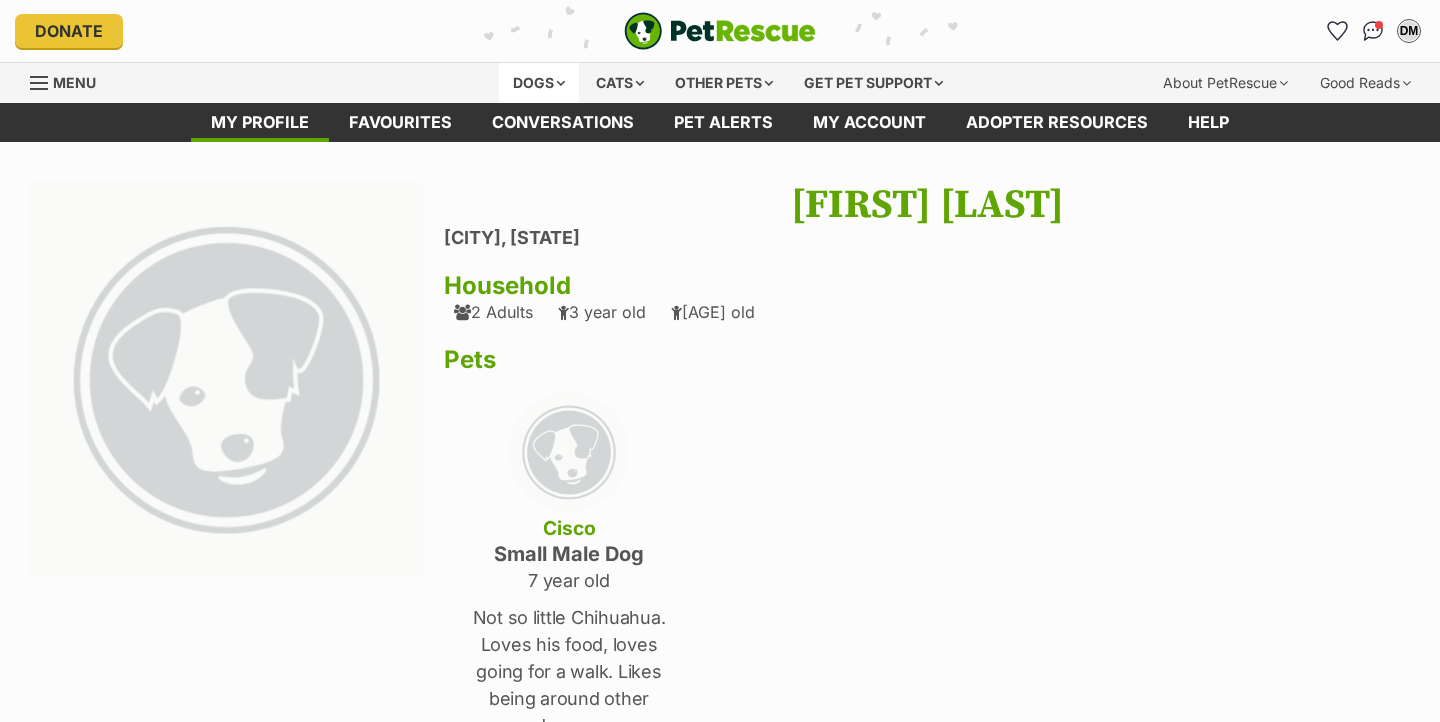 scroll, scrollTop: 0, scrollLeft: 0, axis: both 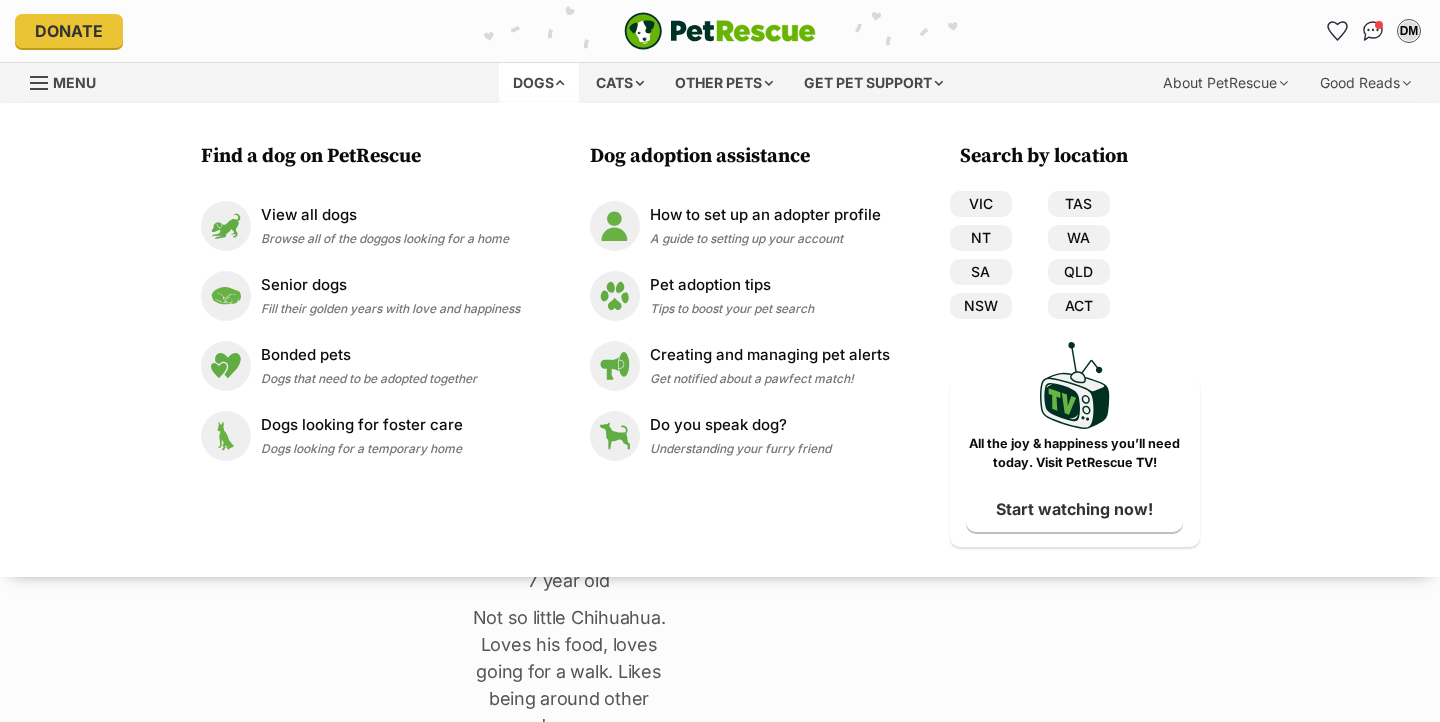 click on "Dogs" at bounding box center (539, 83) 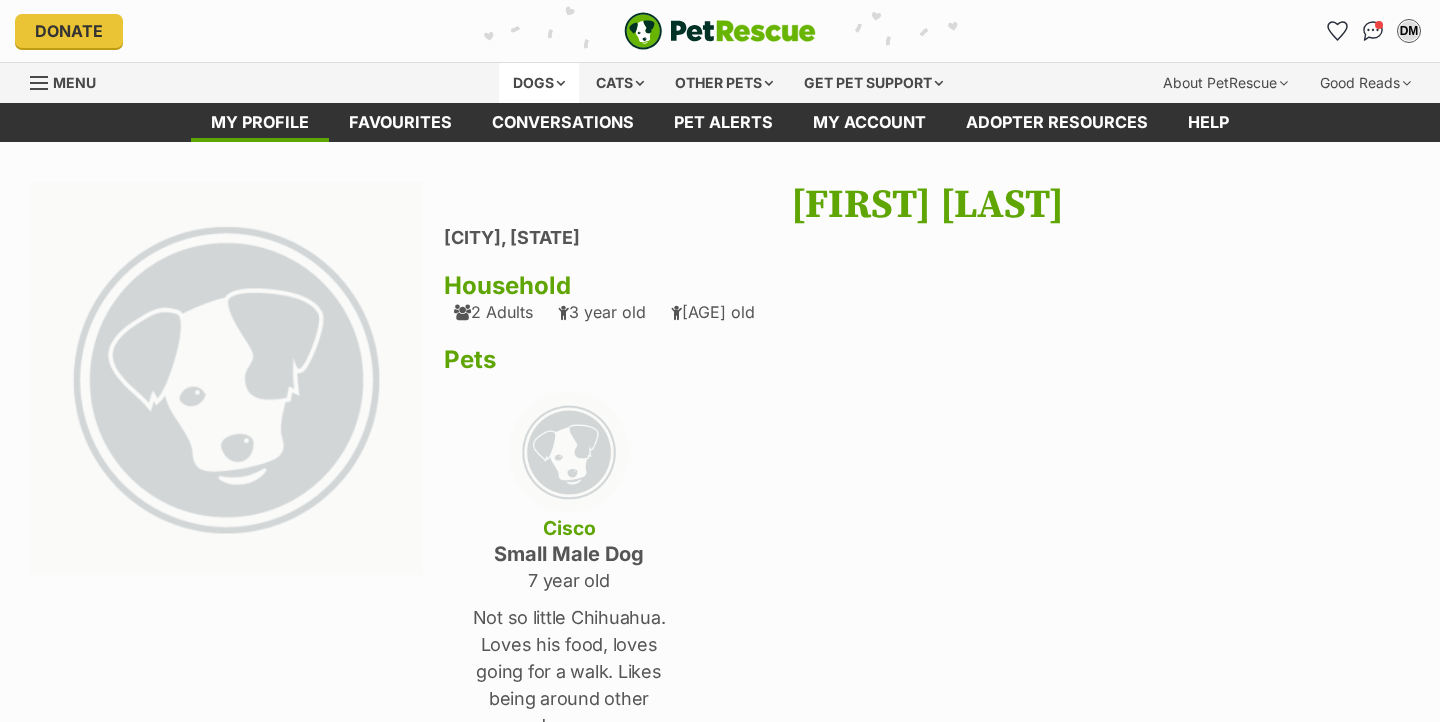 scroll, scrollTop: 0, scrollLeft: 0, axis: both 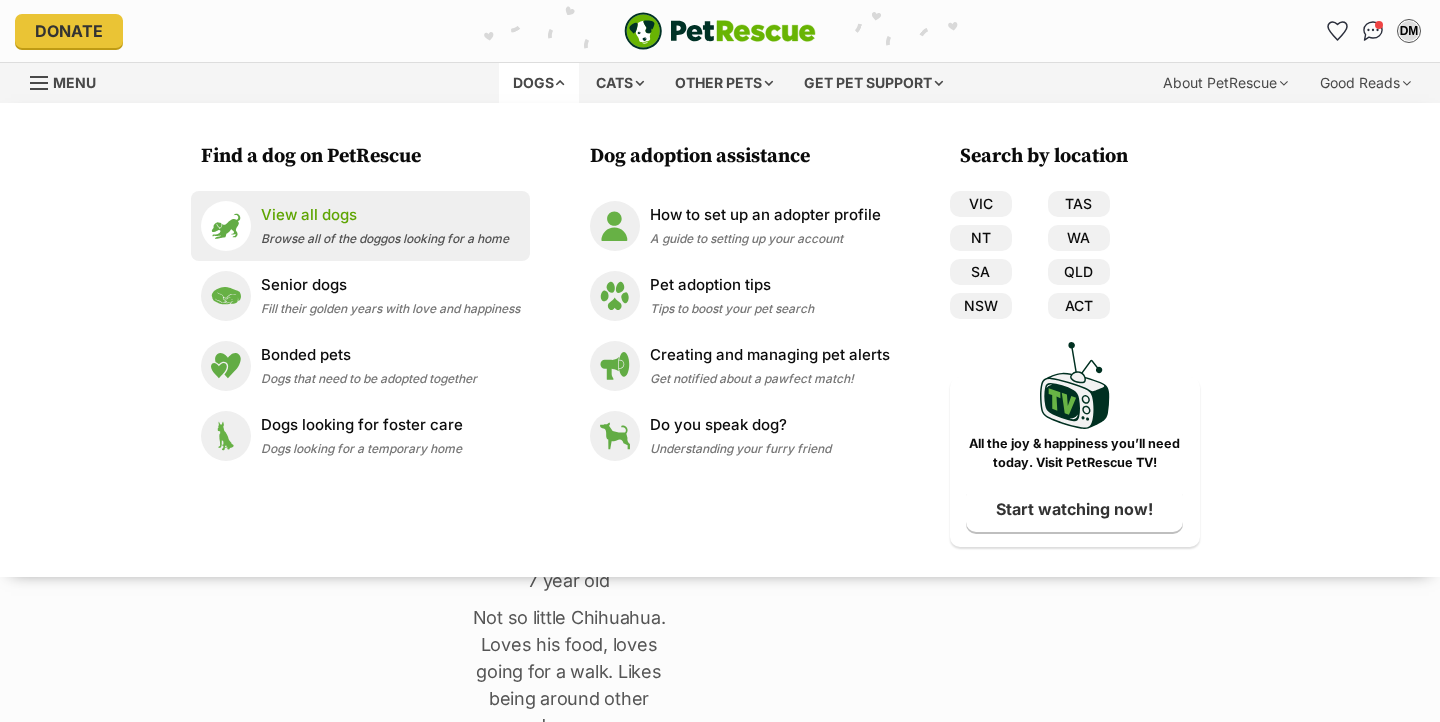 click on "View all dogs
Browse all of the doggos looking for a home" at bounding box center (385, 225) 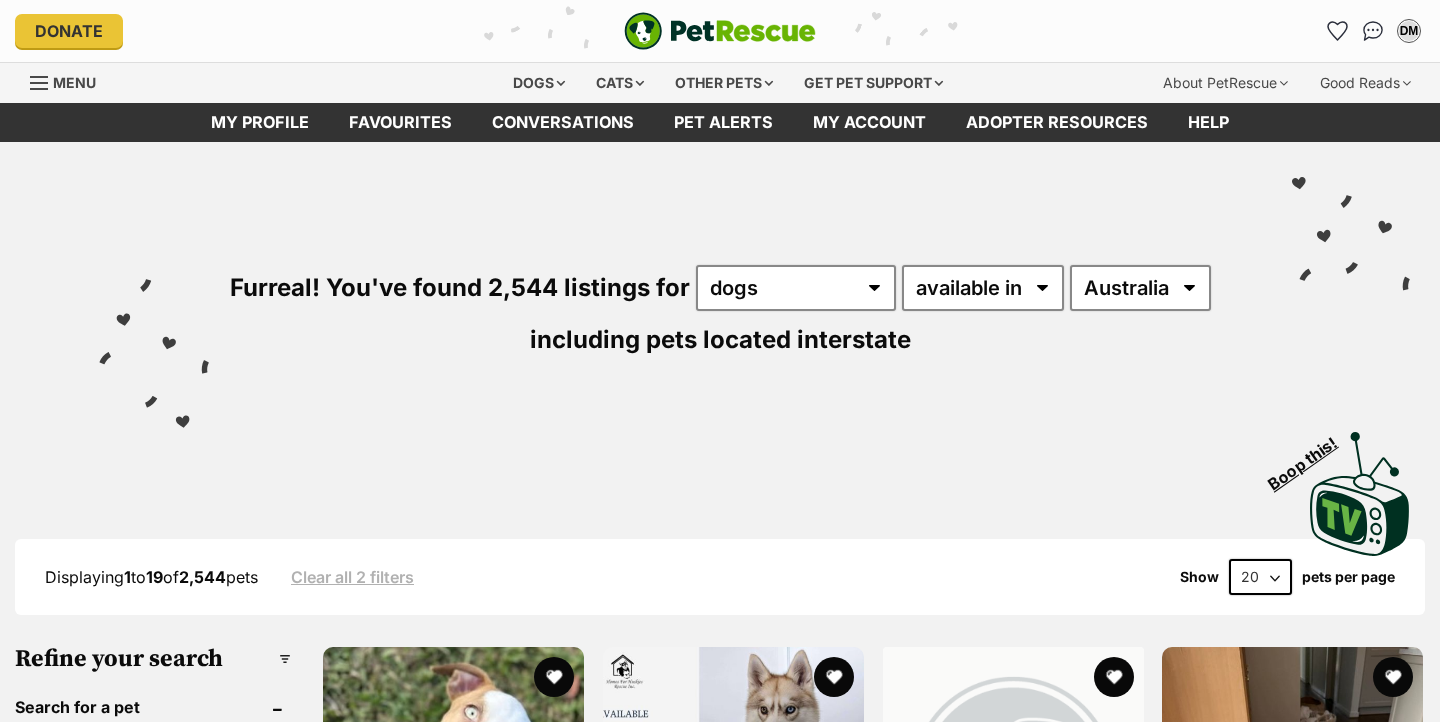 scroll, scrollTop: 0, scrollLeft: 0, axis: both 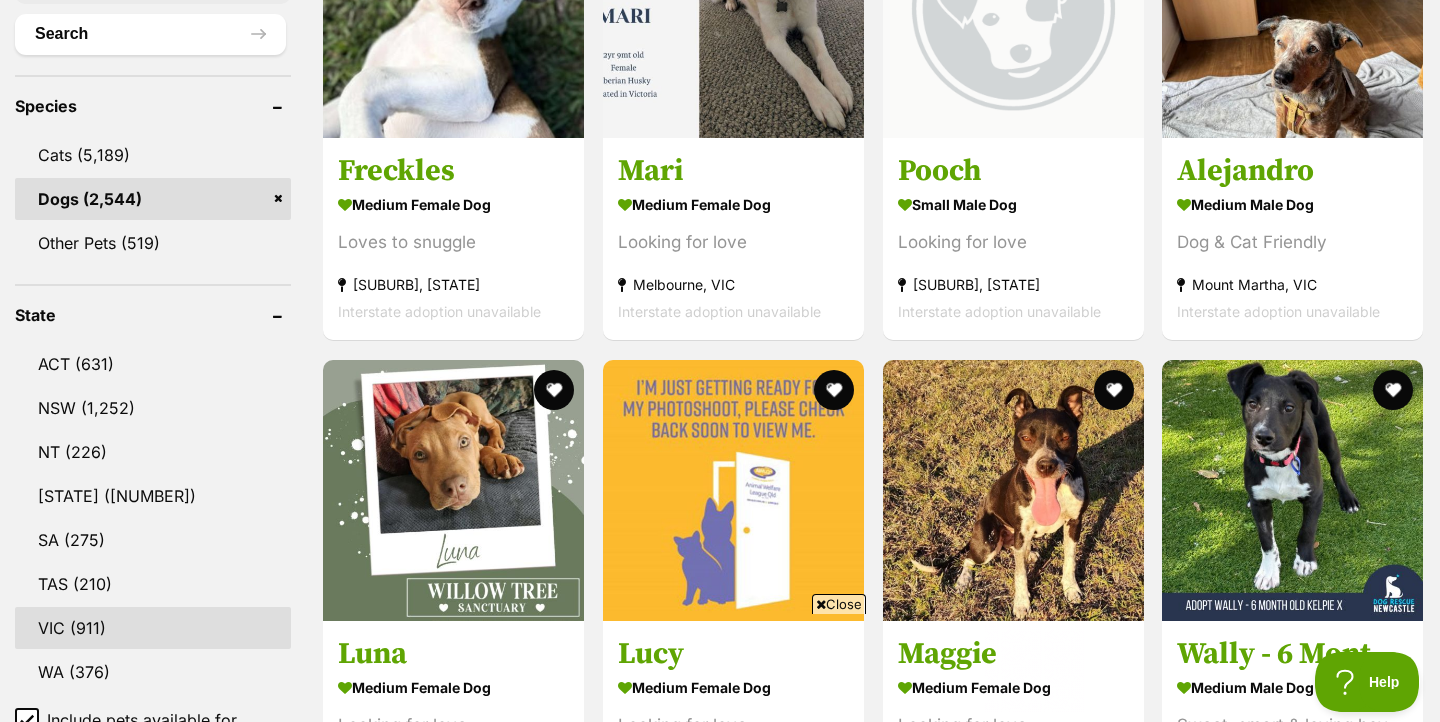 click on "VIC (911)" at bounding box center (153, 628) 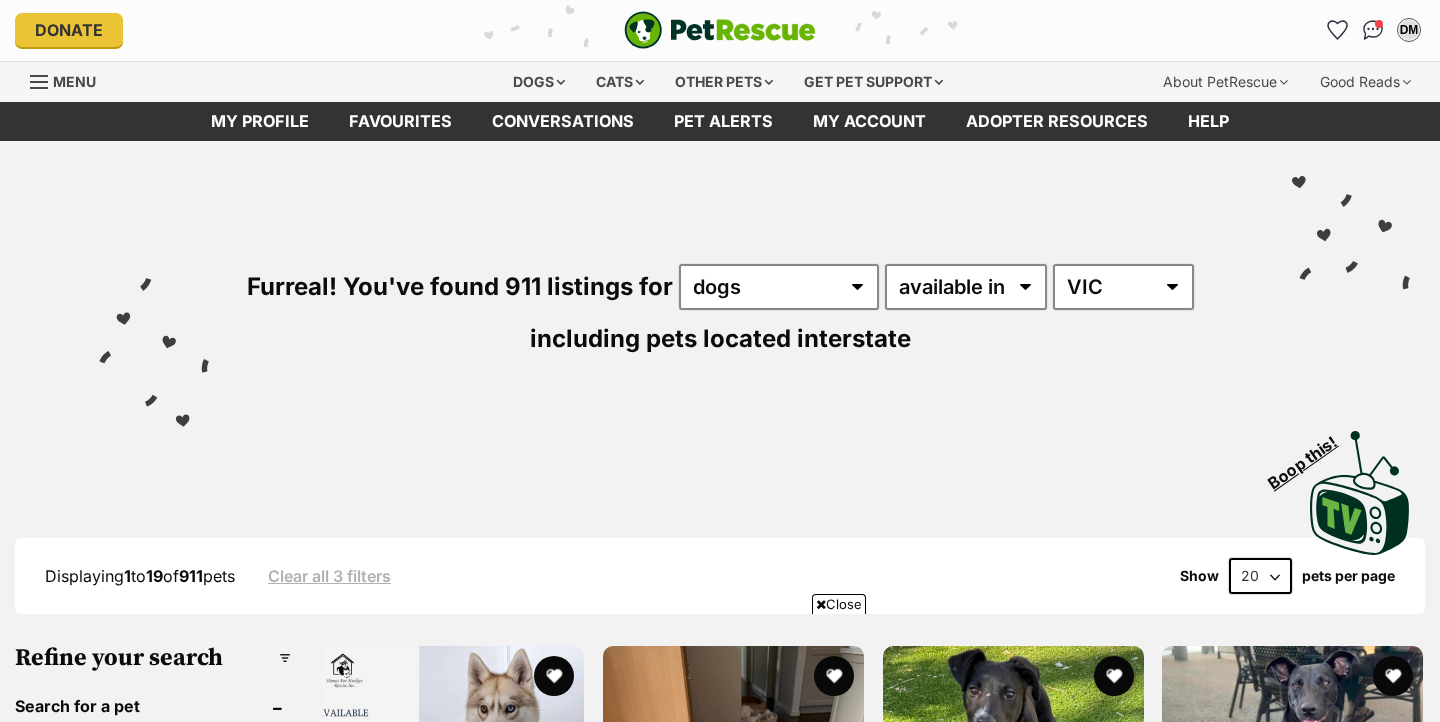 scroll, scrollTop: 572, scrollLeft: 0, axis: vertical 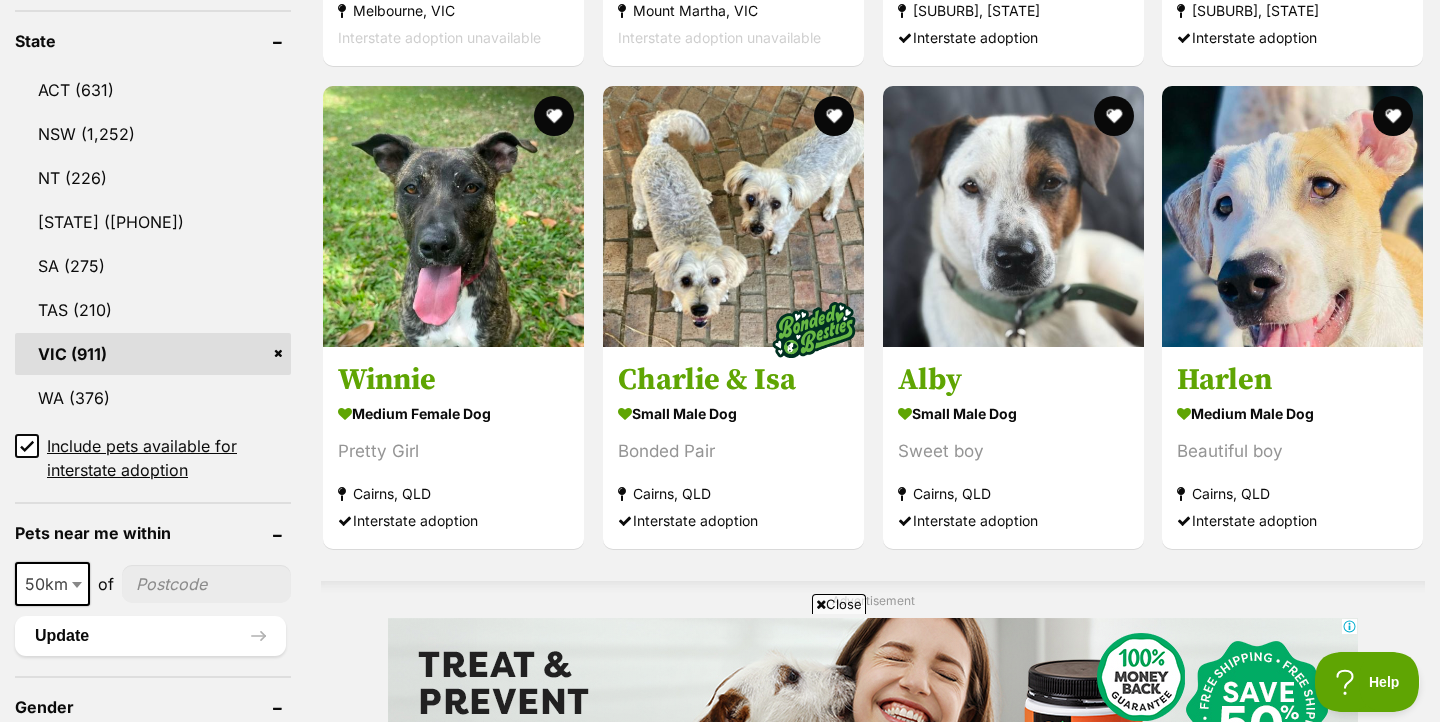 click 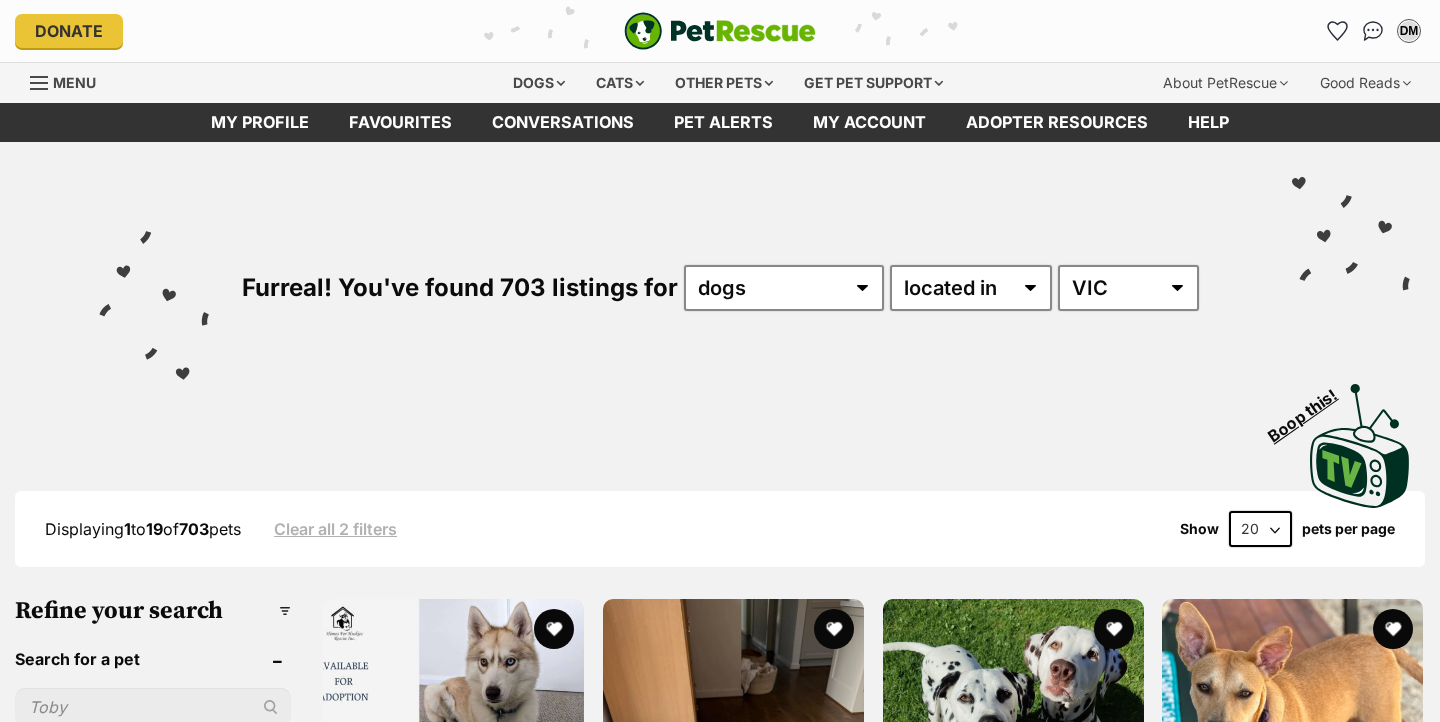scroll, scrollTop: 0, scrollLeft: 0, axis: both 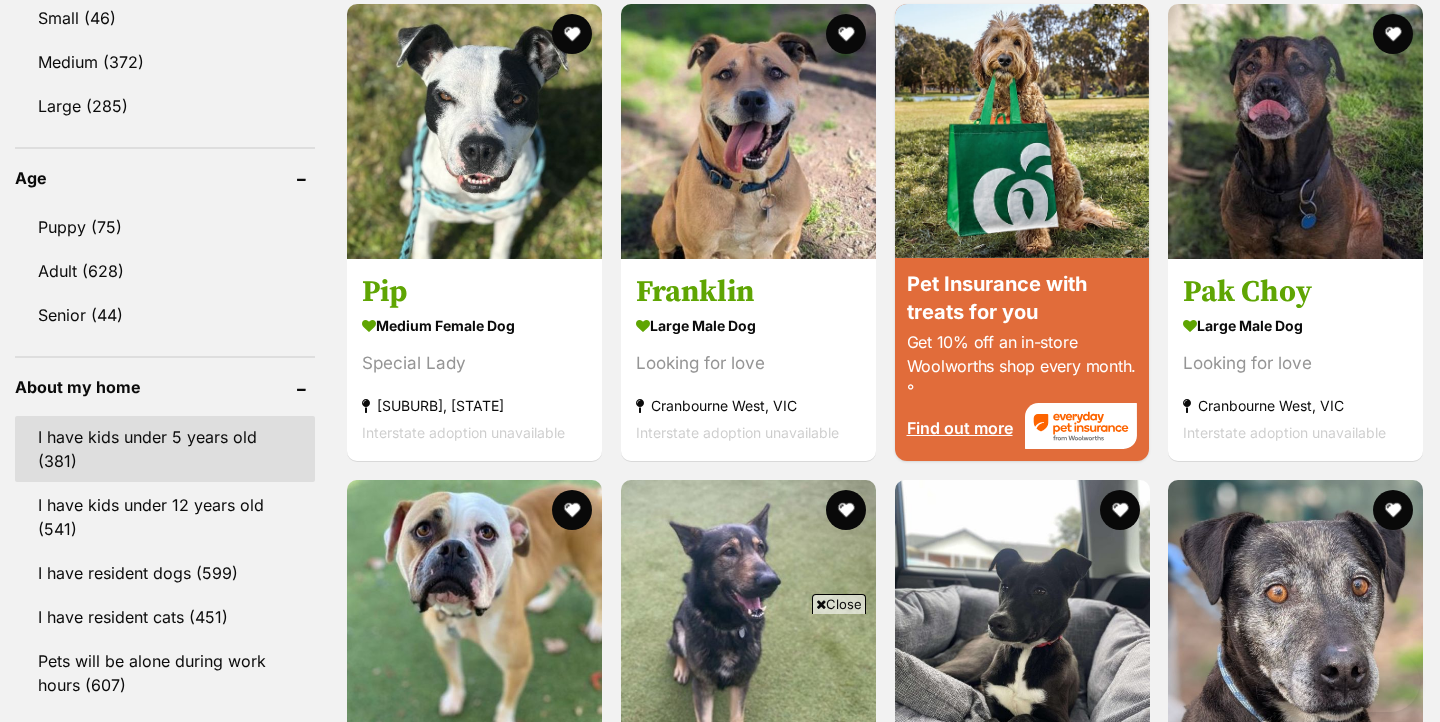 click on "I have kids under 5 years old (381)" at bounding box center [165, 449] 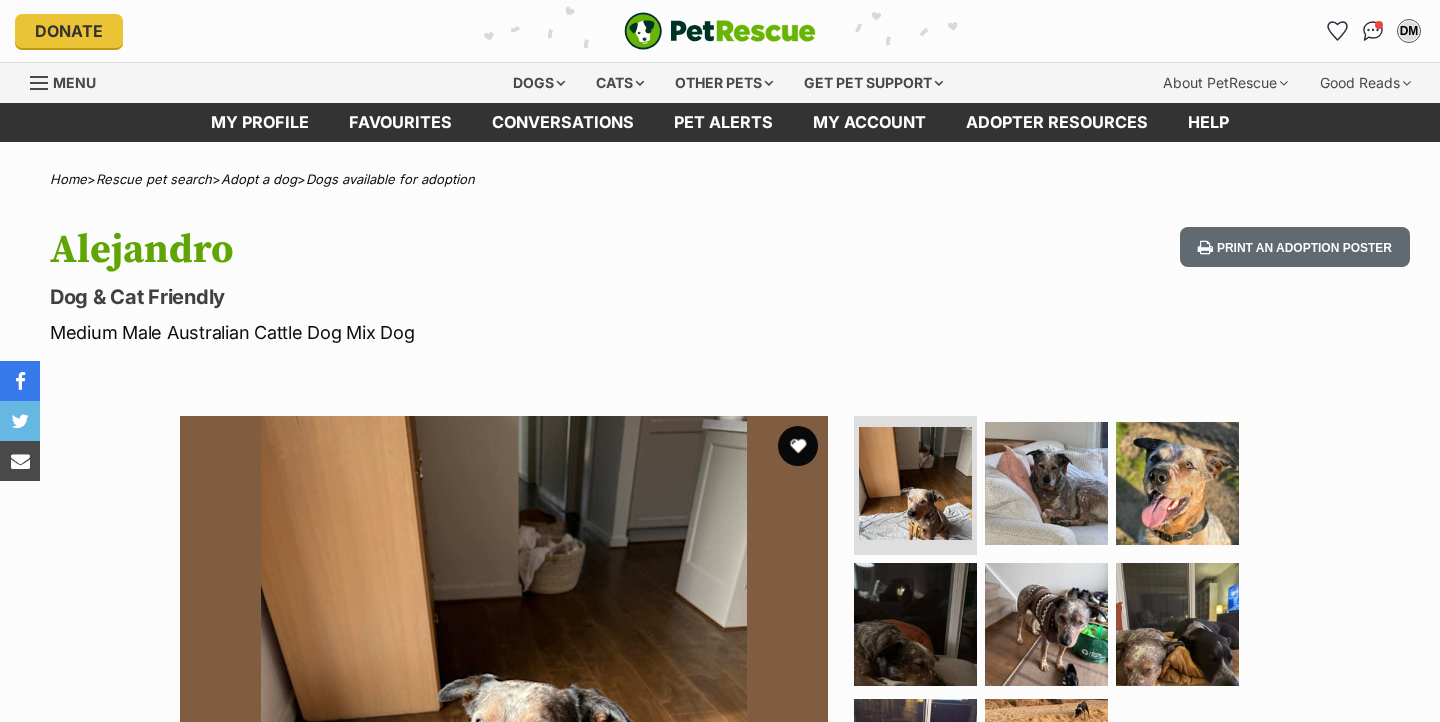 scroll, scrollTop: 0, scrollLeft: 0, axis: both 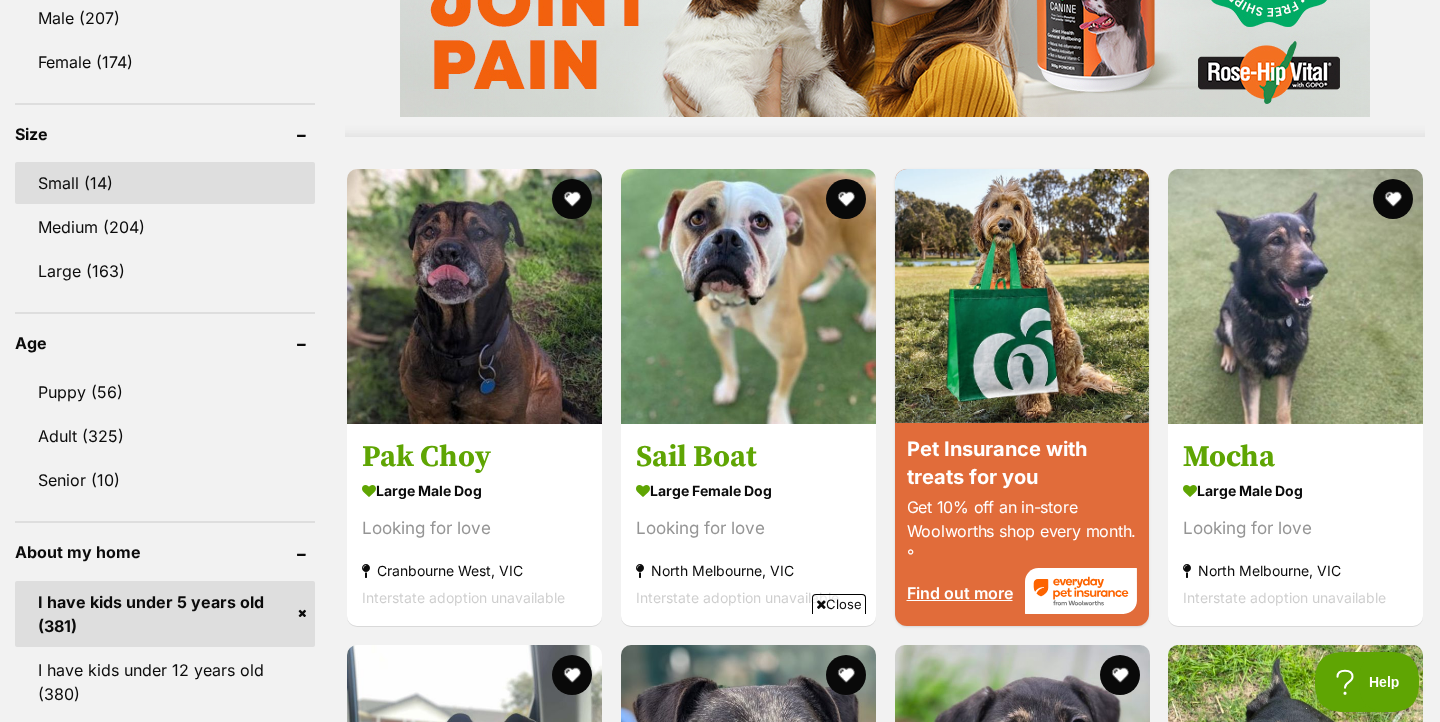 click on "Small (14)" at bounding box center (165, 183) 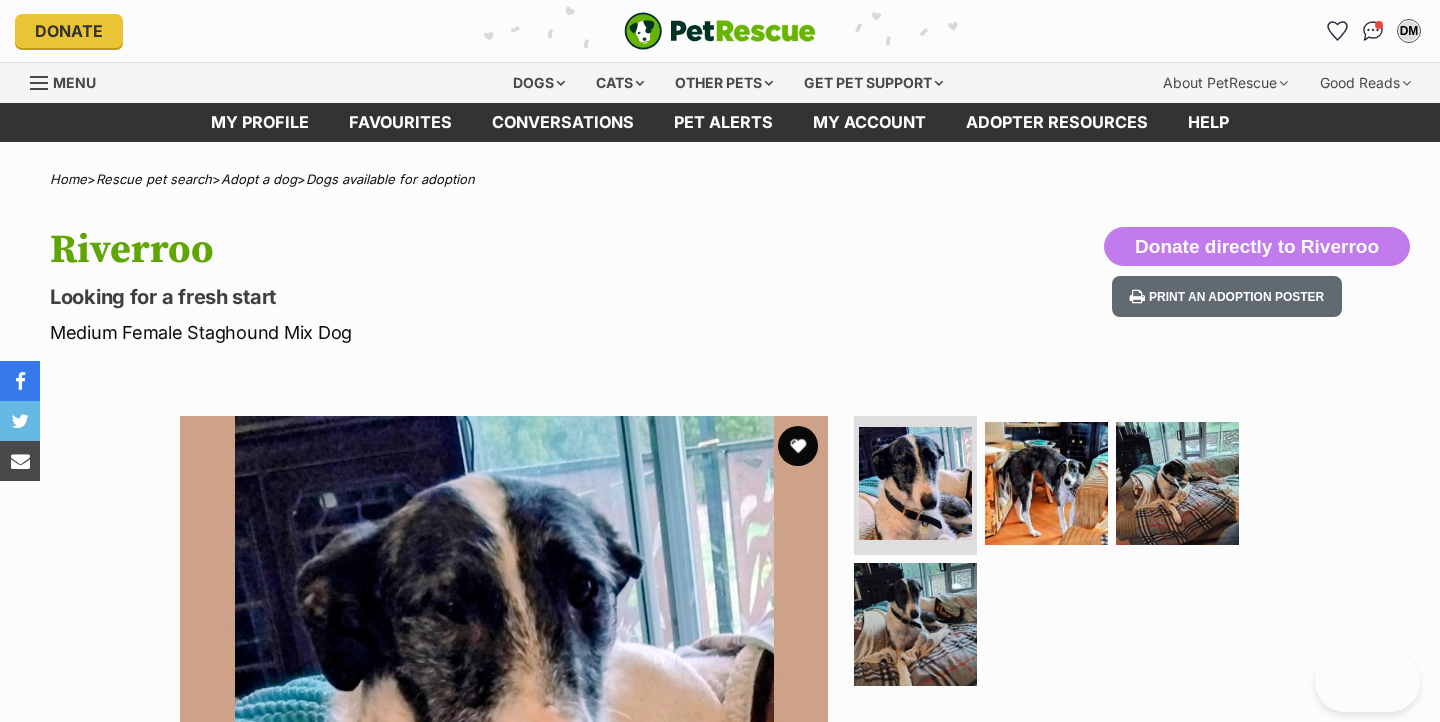scroll, scrollTop: 0, scrollLeft: 0, axis: both 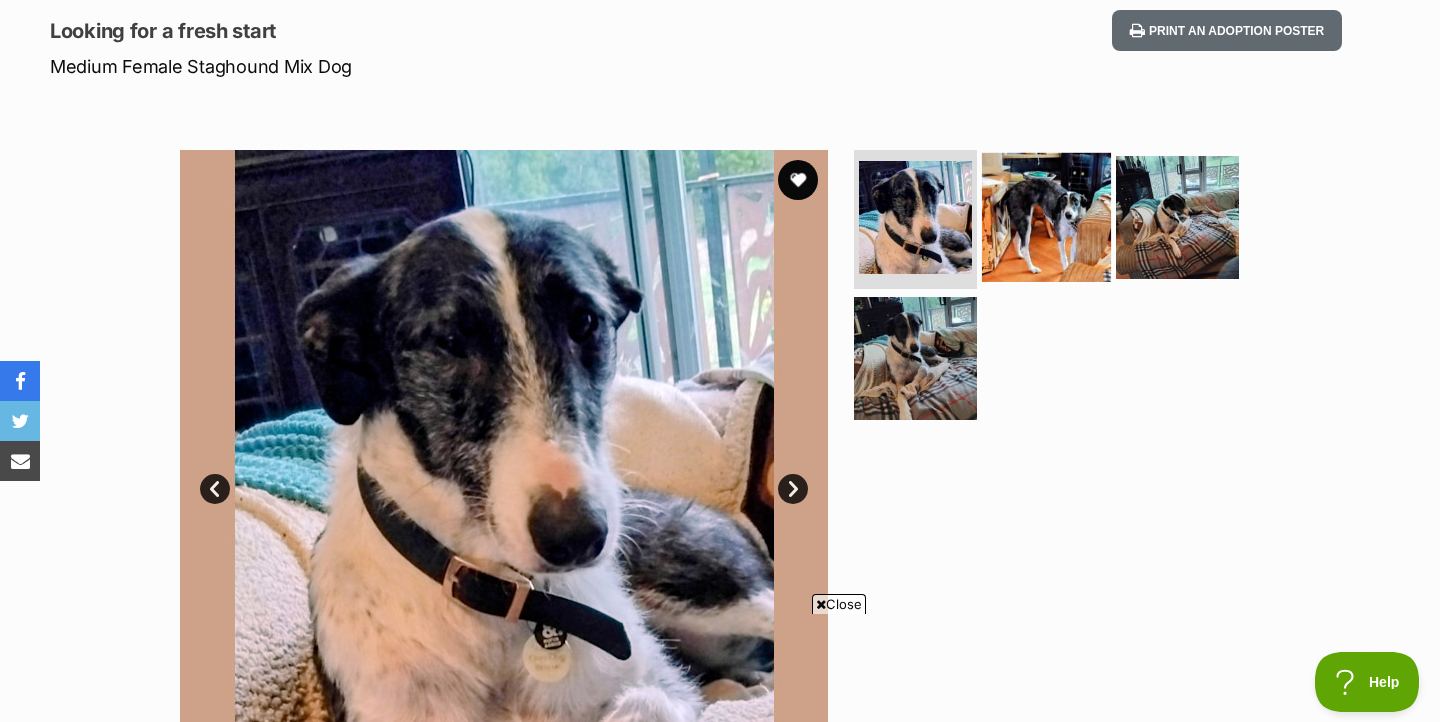 click at bounding box center (1046, 216) 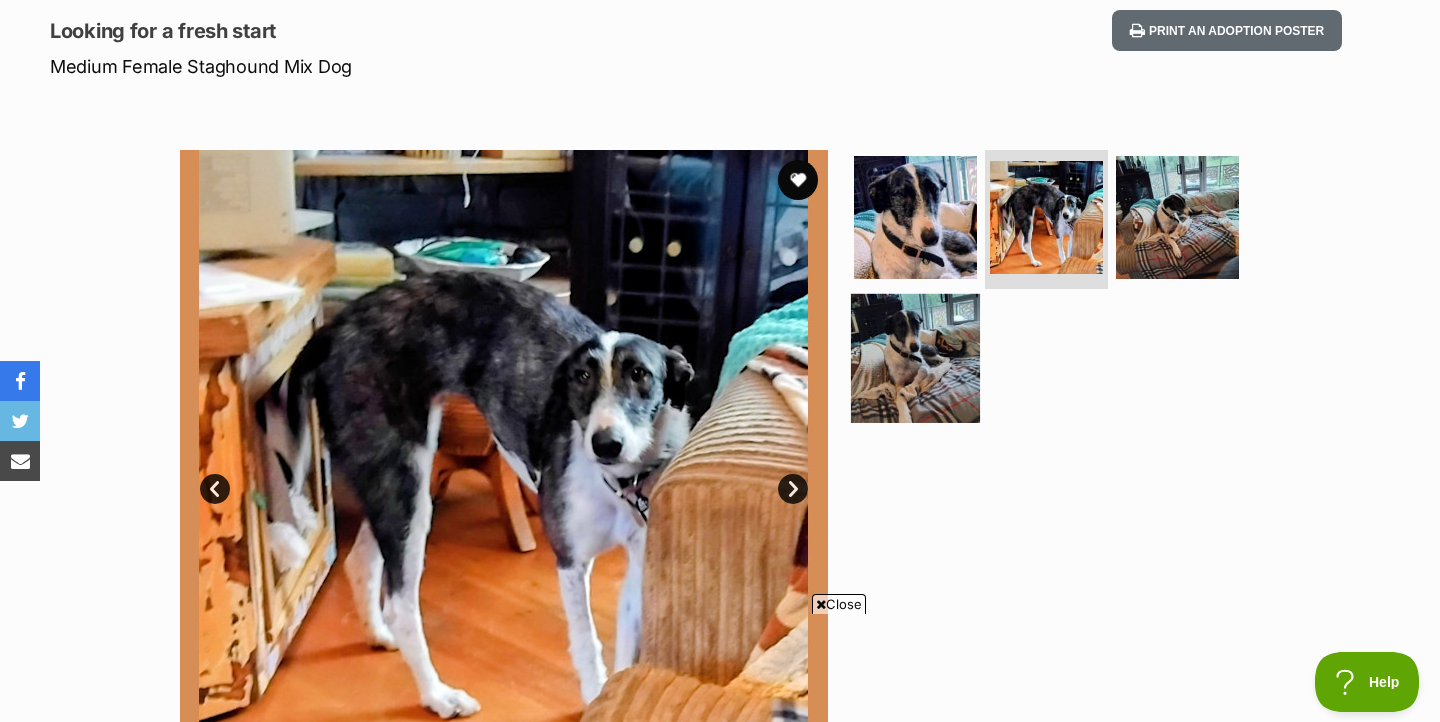 click at bounding box center [915, 358] 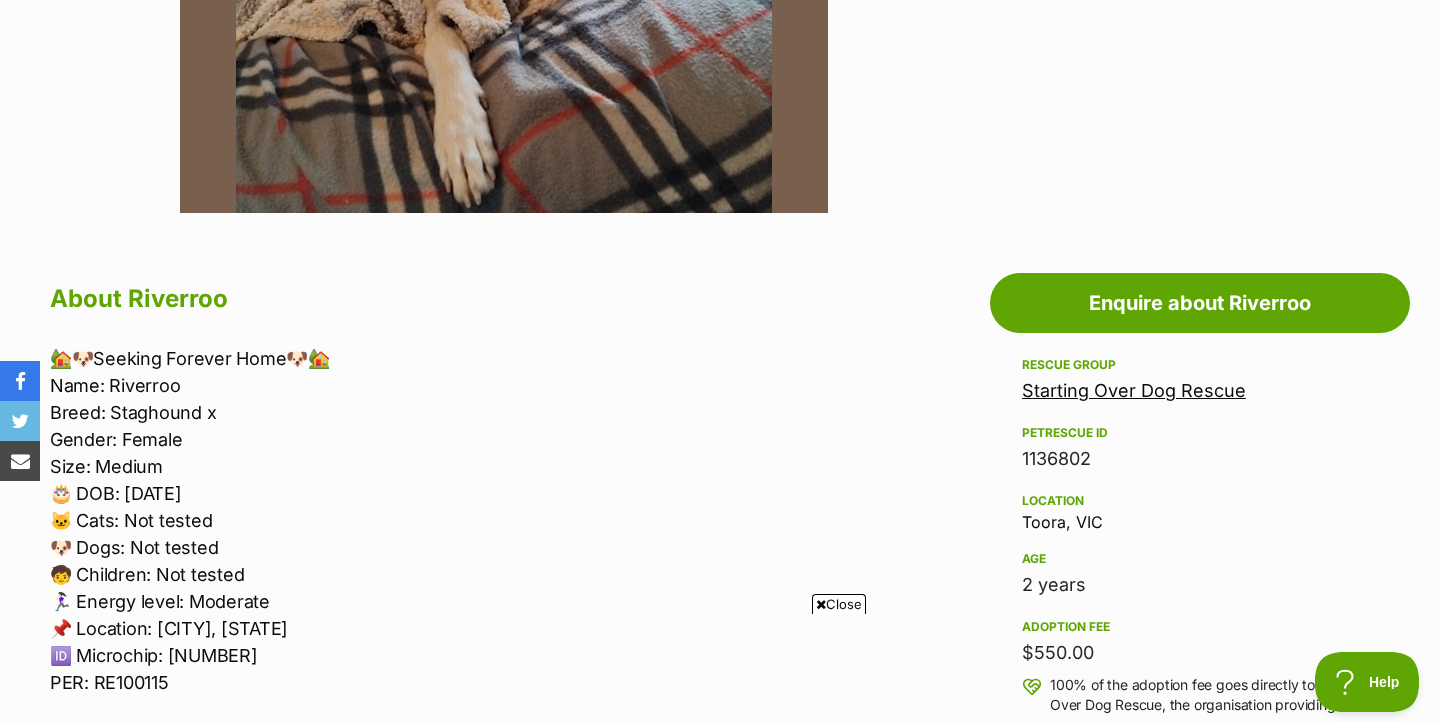 scroll, scrollTop: 0, scrollLeft: 0, axis: both 